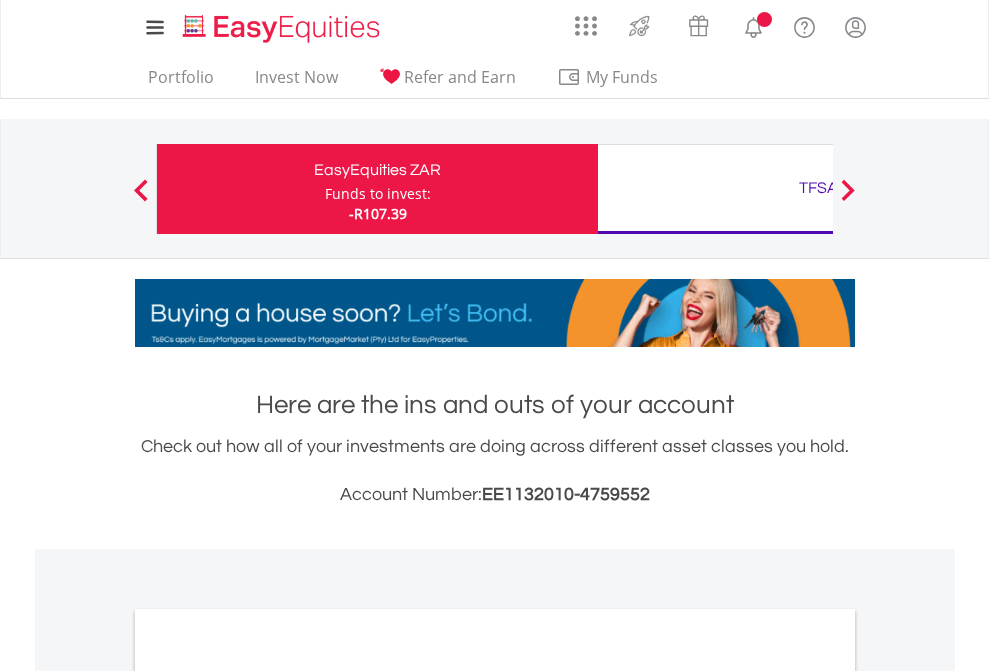scroll, scrollTop: 0, scrollLeft: 0, axis: both 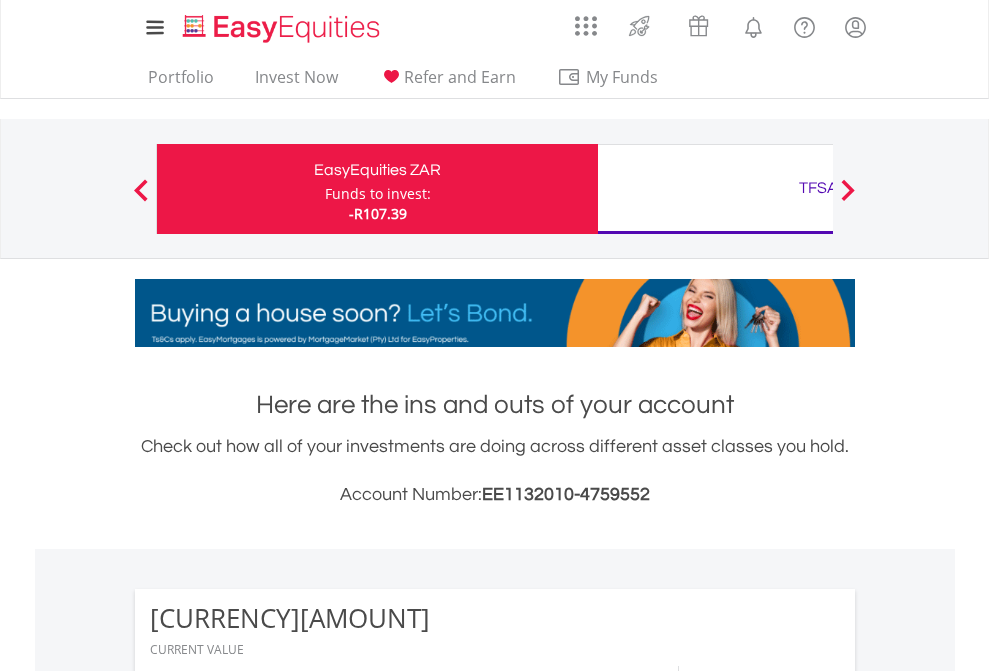 click on "Funds to invest:" at bounding box center (378, 194) 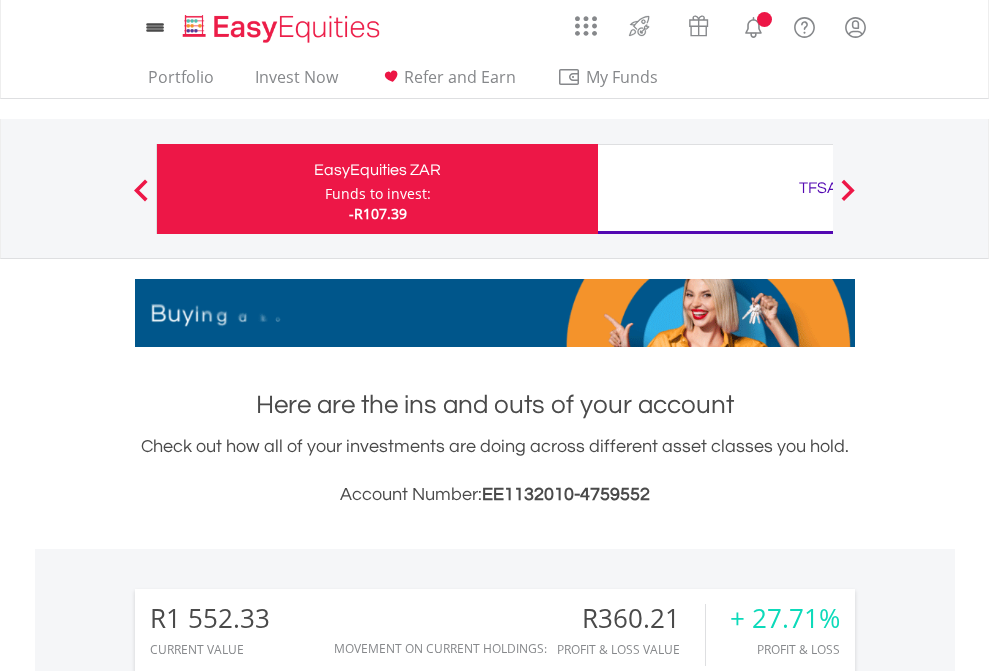 scroll, scrollTop: 0, scrollLeft: 0, axis: both 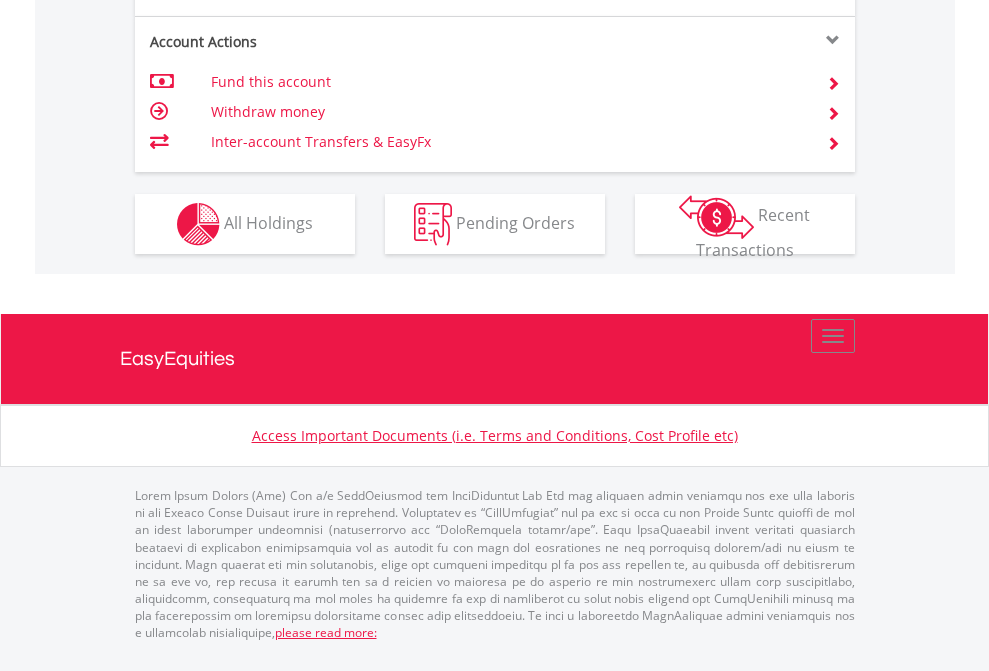 click on "Investment types" at bounding box center [706, -337] 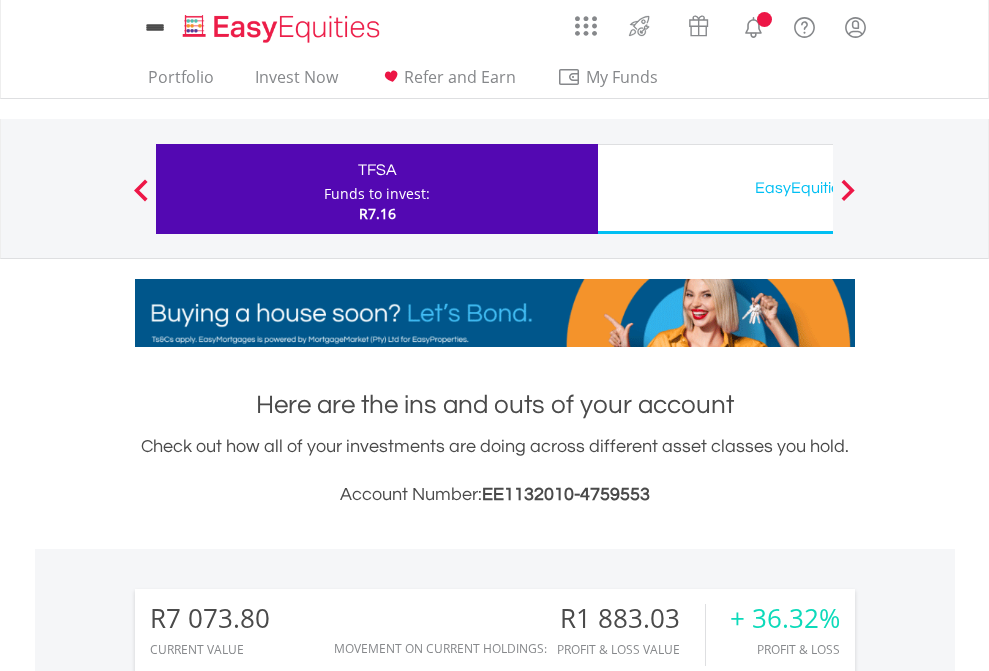 scroll, scrollTop: 0, scrollLeft: 0, axis: both 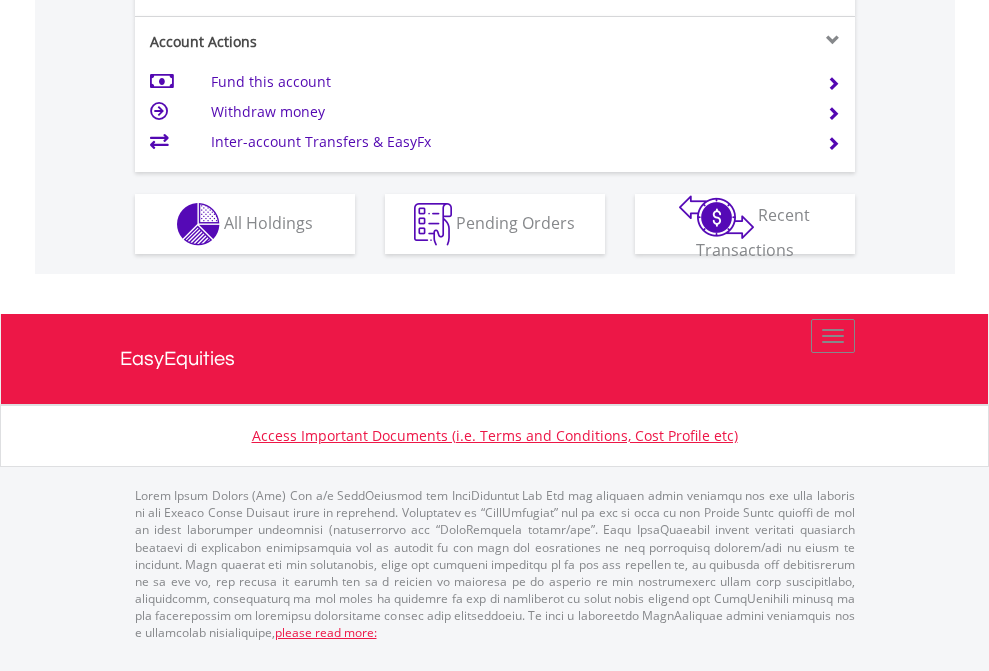 click on "Investment types" at bounding box center [706, -337] 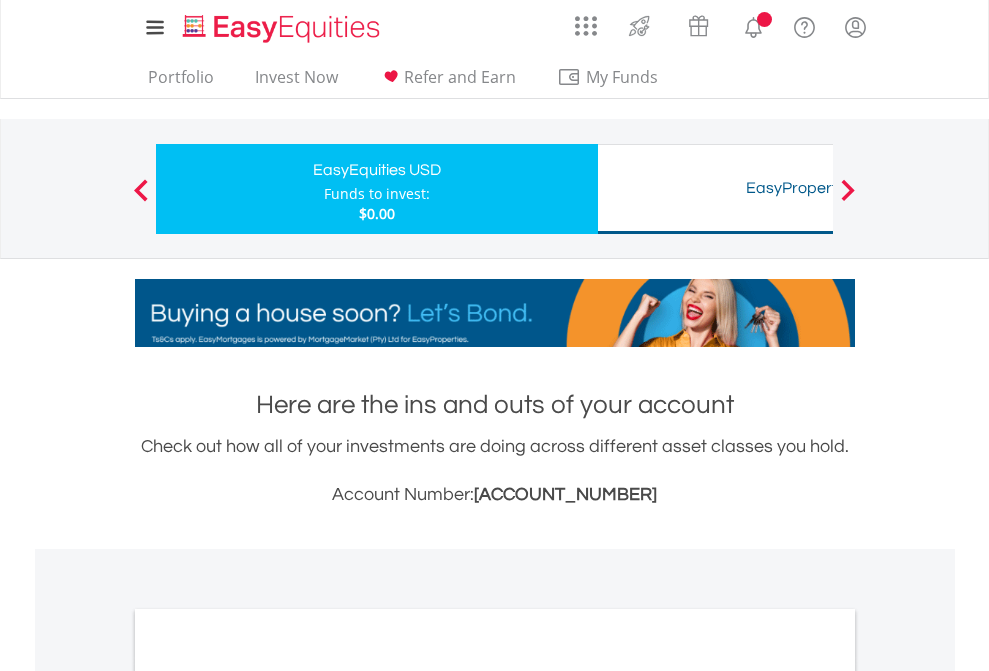 scroll, scrollTop: 0, scrollLeft: 0, axis: both 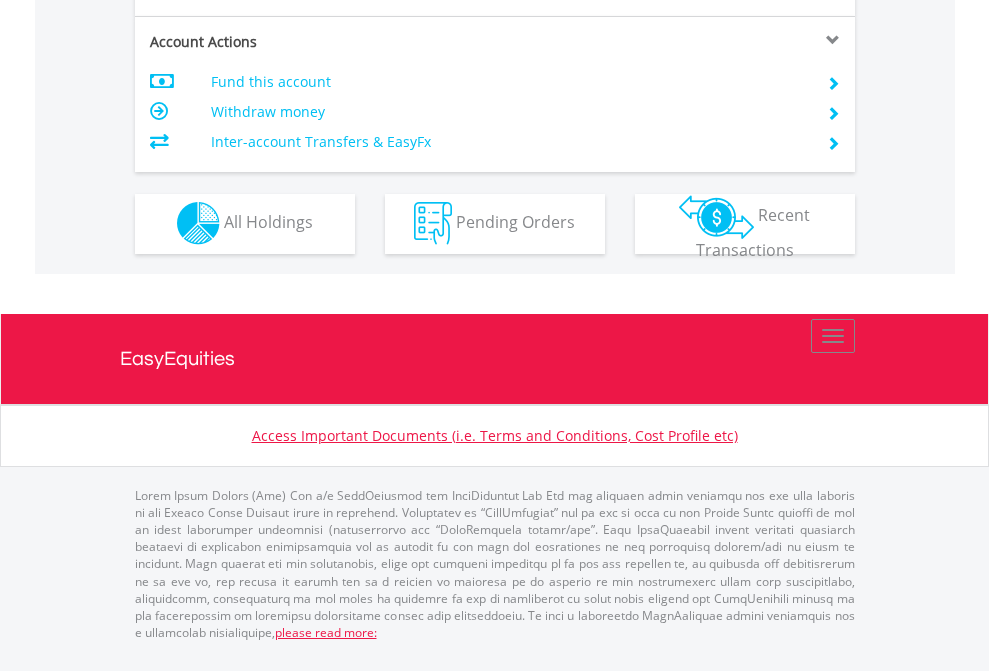 click on "Investment types" at bounding box center (706, -353) 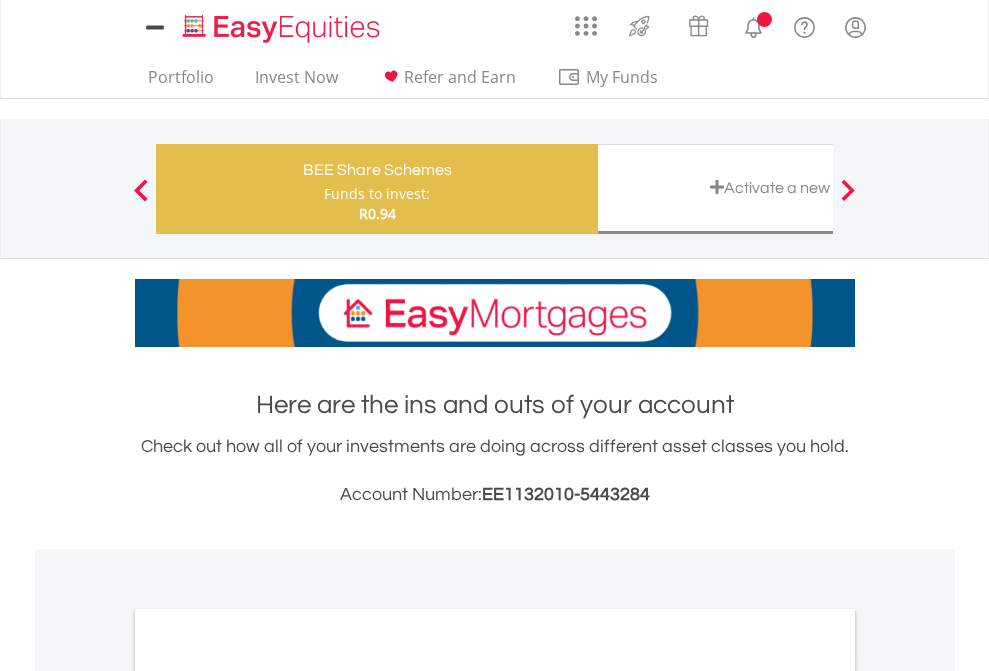 scroll, scrollTop: 0, scrollLeft: 0, axis: both 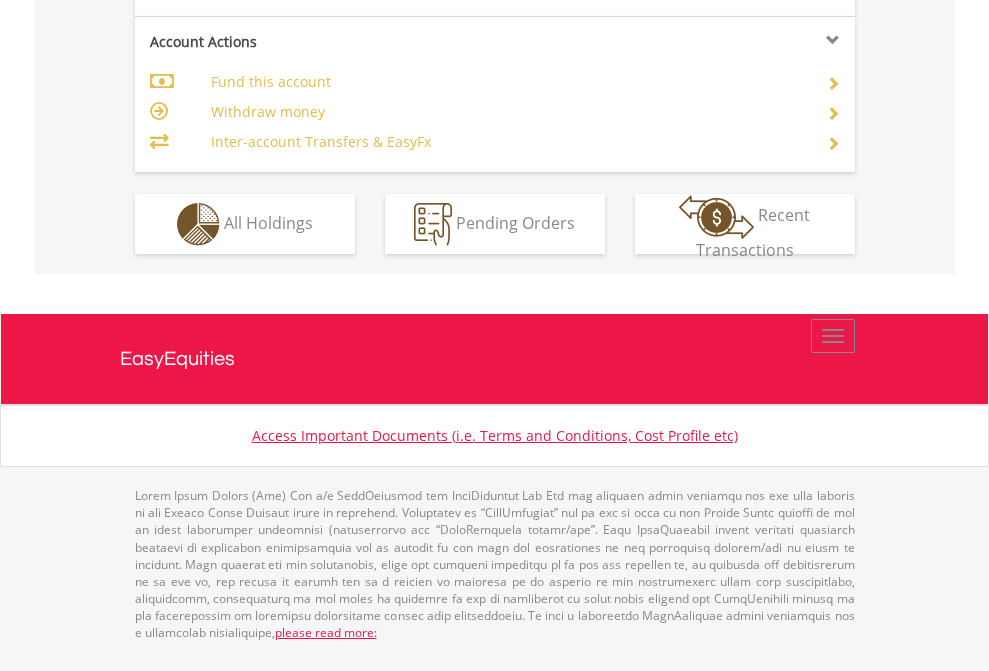 click on "Investment types" at bounding box center (706, -337) 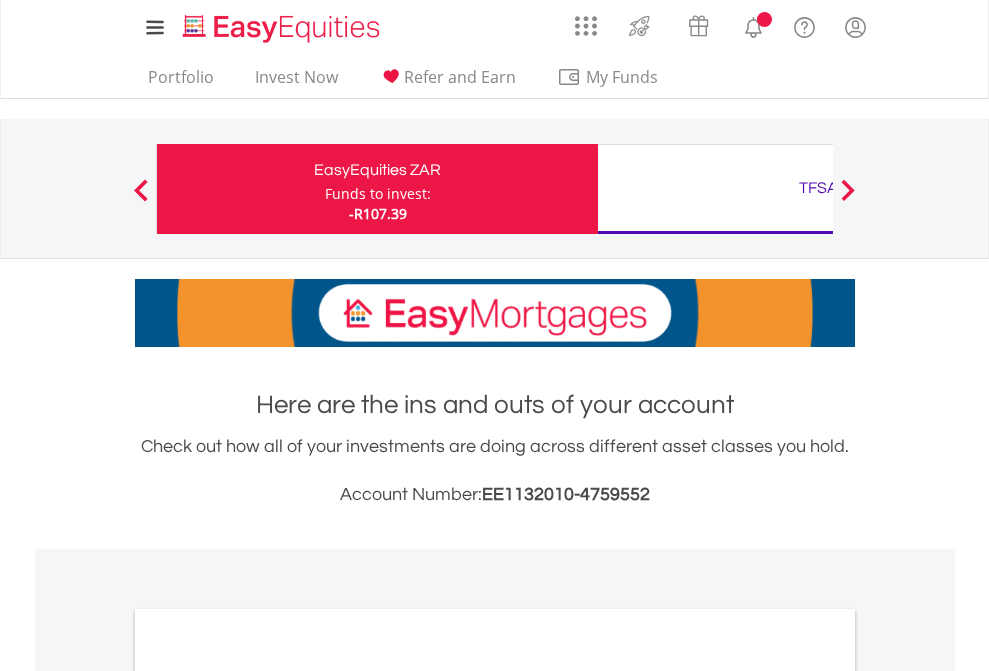scroll, scrollTop: 1202, scrollLeft: 0, axis: vertical 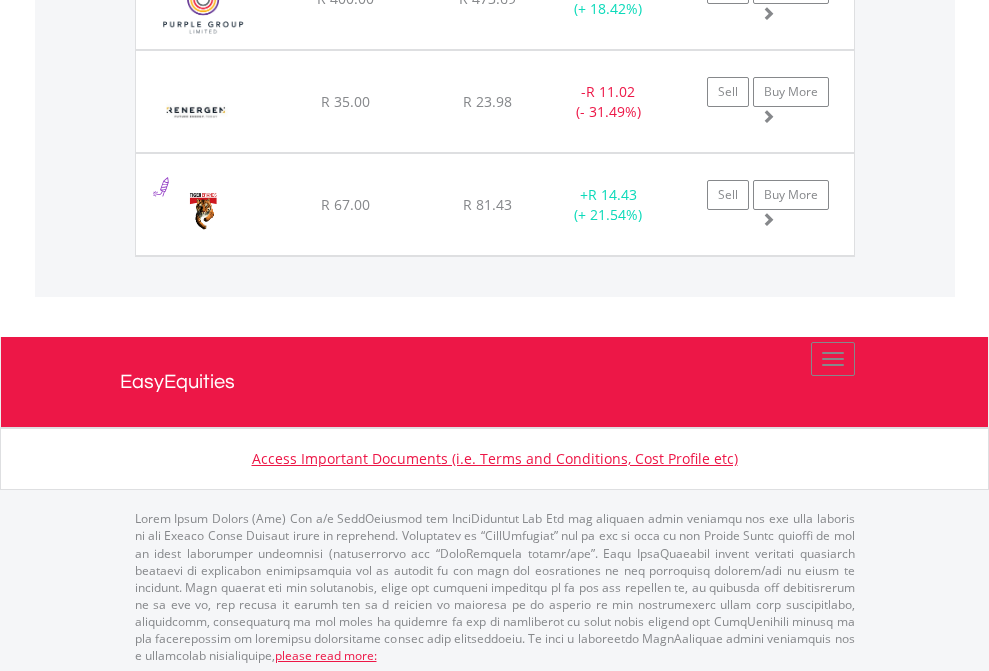click on "TFSA" at bounding box center (818, -2076) 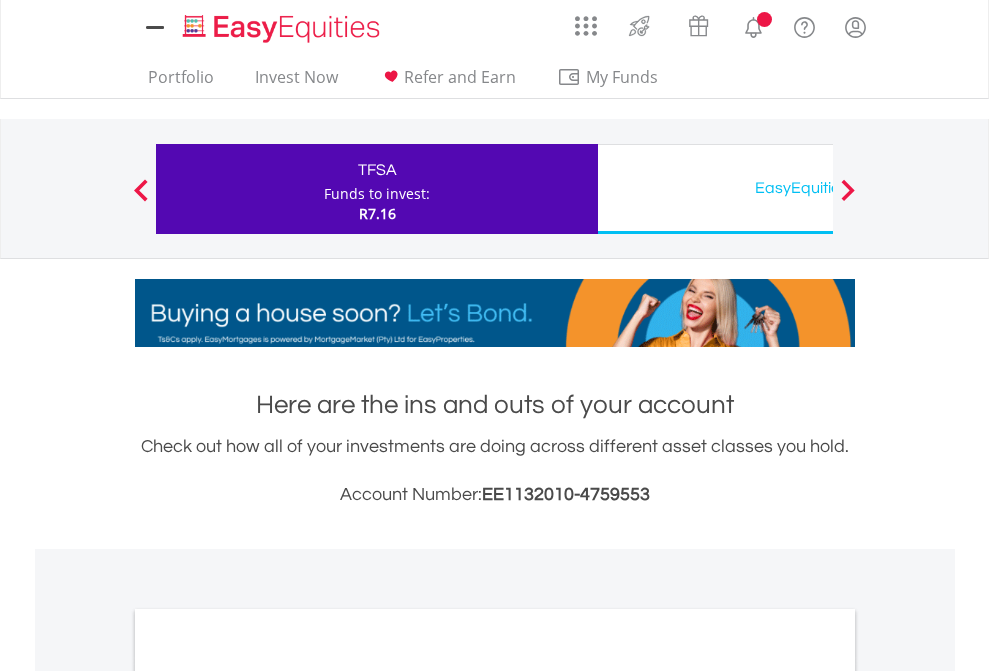 scroll, scrollTop: 0, scrollLeft: 0, axis: both 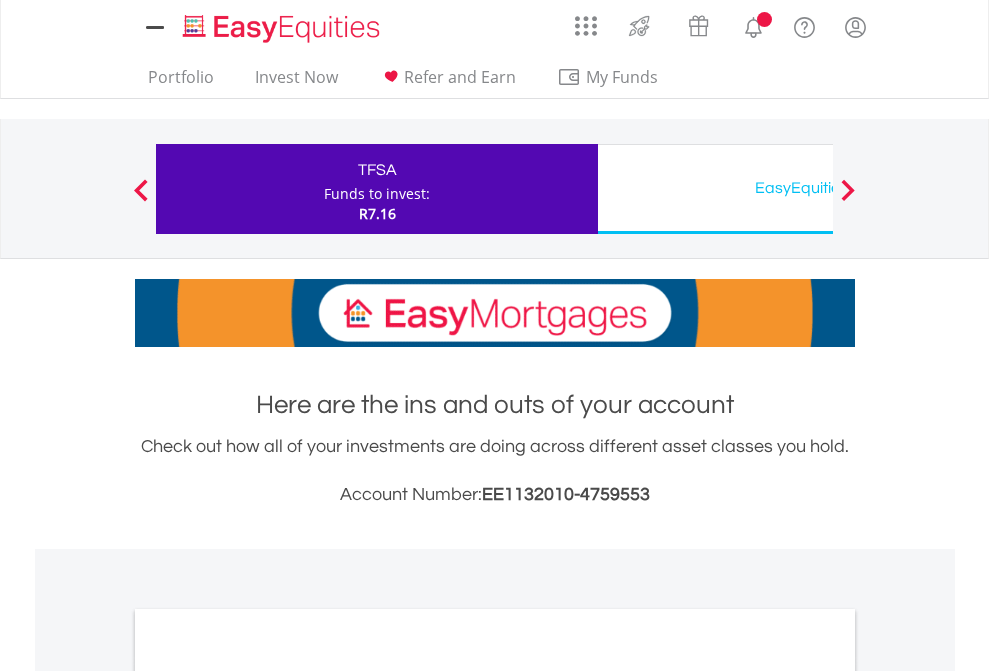 click on "All Holdings" at bounding box center [268, 1096] 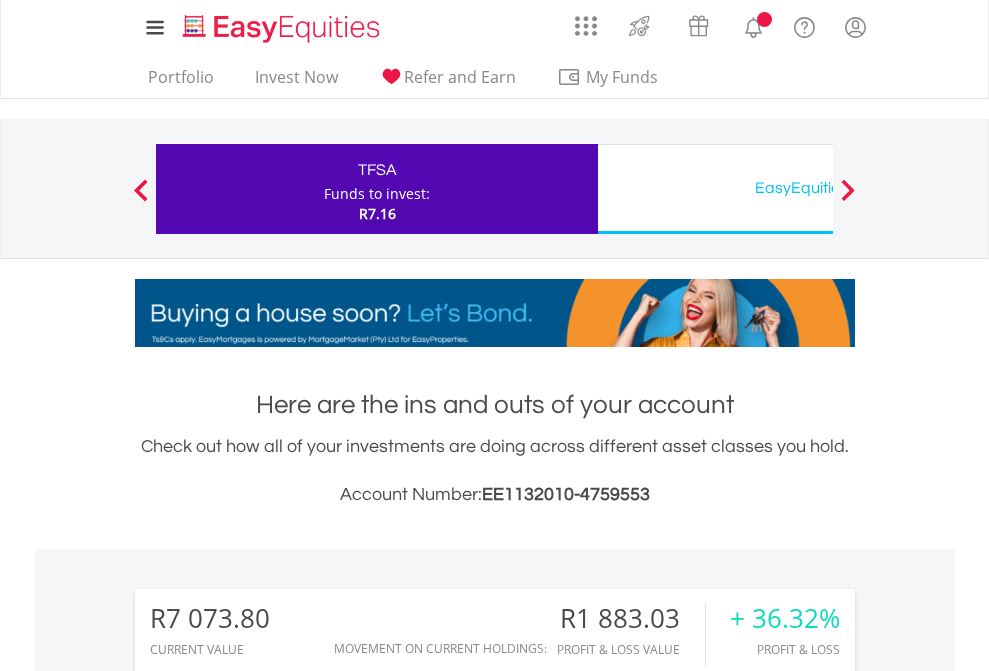 scroll, scrollTop: 1202, scrollLeft: 0, axis: vertical 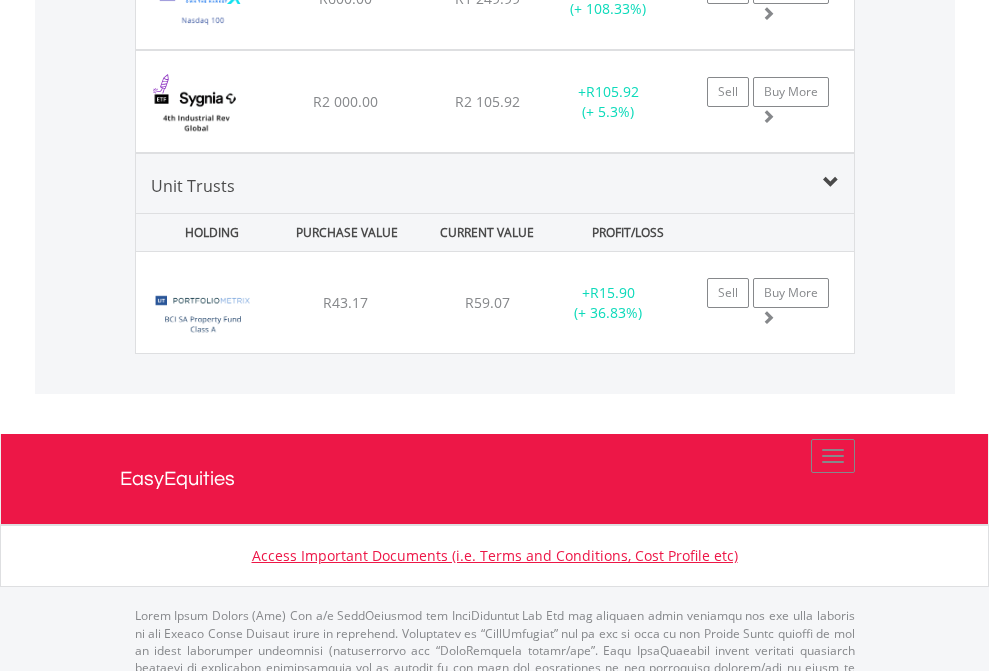 click on "EasyEquities USD" at bounding box center (818, -2156) 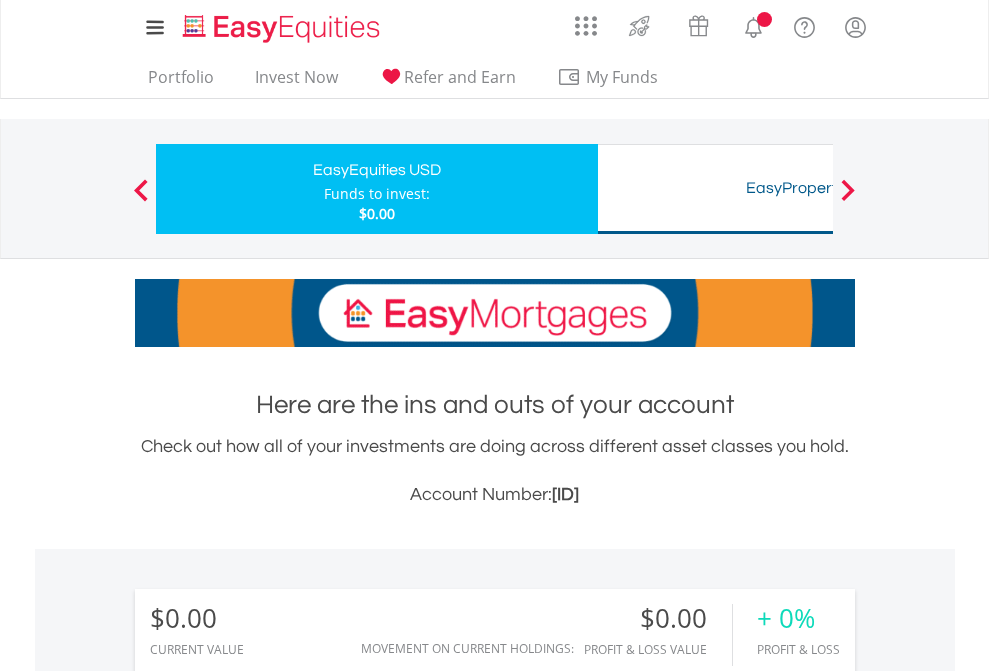 scroll, scrollTop: 0, scrollLeft: 0, axis: both 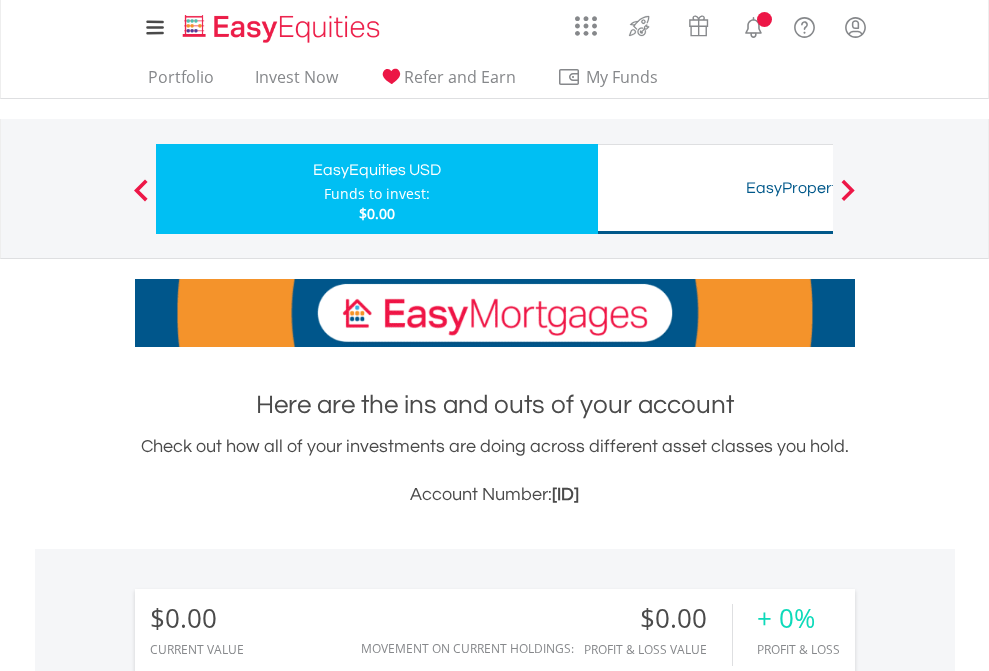 click on "All Holdings" at bounding box center [268, 1442] 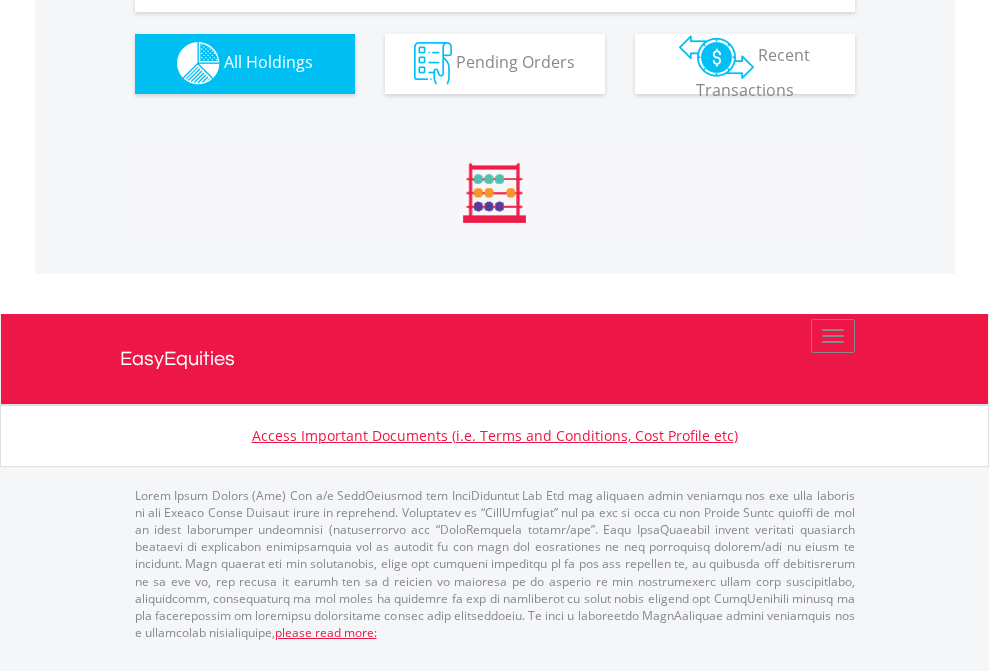 scroll, scrollTop: 1980, scrollLeft: 0, axis: vertical 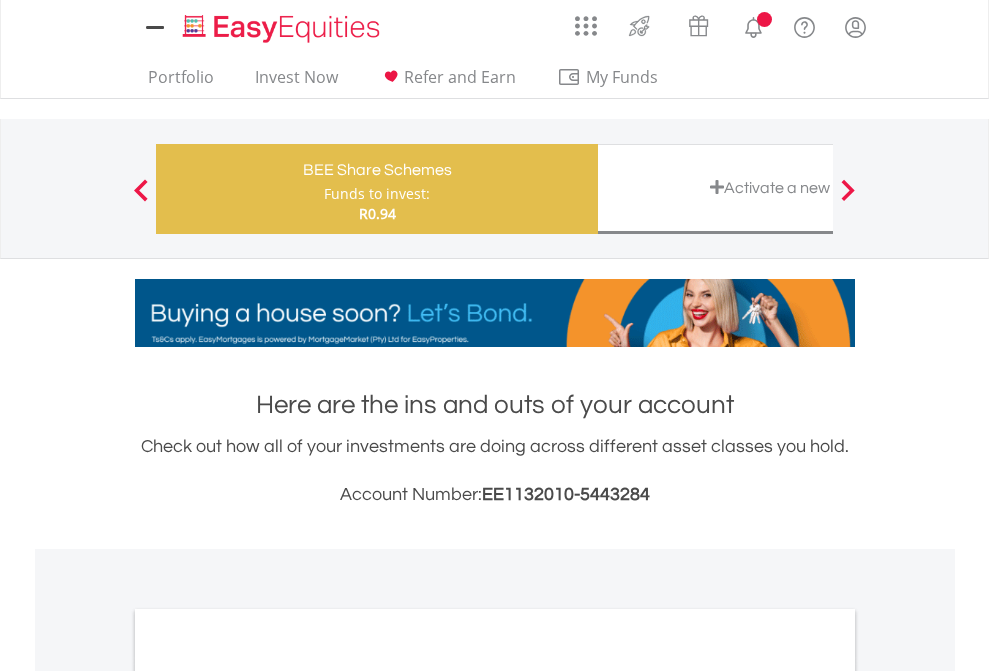 click on "All Holdings" at bounding box center (268, 1096) 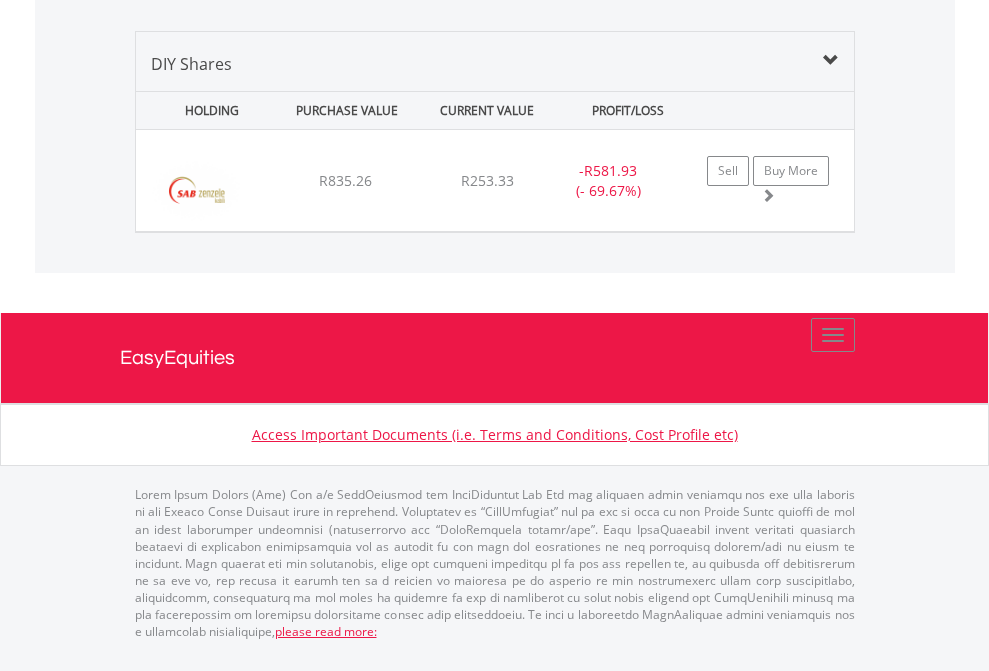 scroll, scrollTop: 2225, scrollLeft: 0, axis: vertical 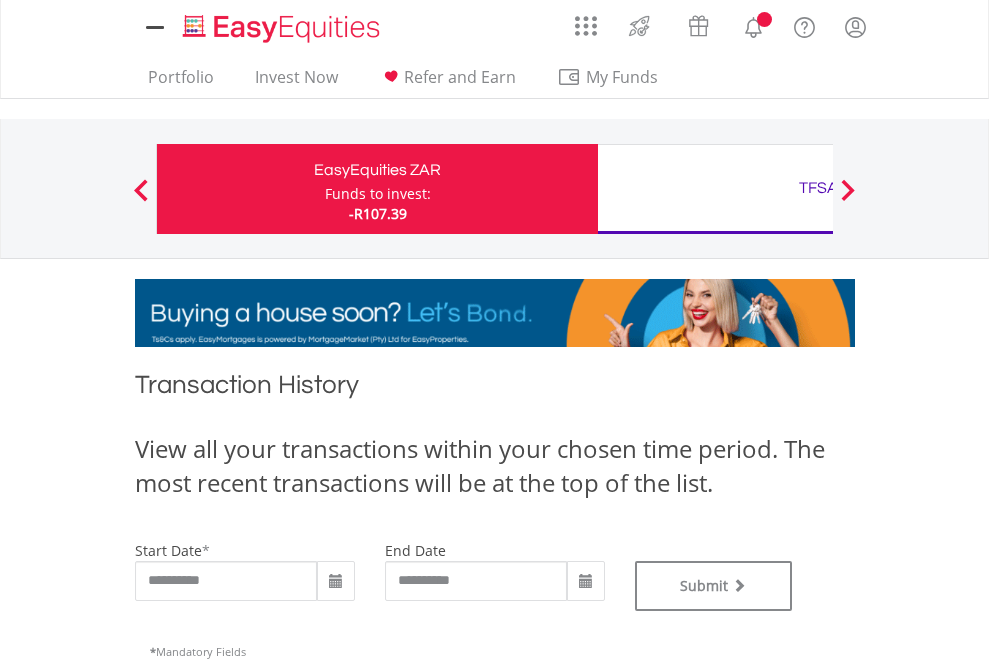 type on "**********" 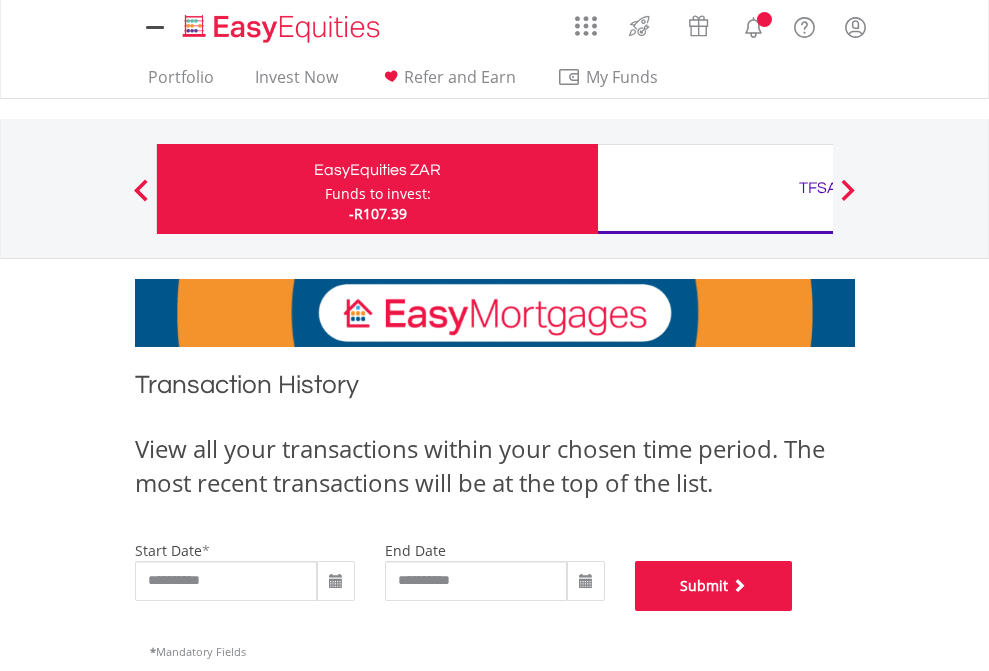 click on "Submit" at bounding box center [714, 586] 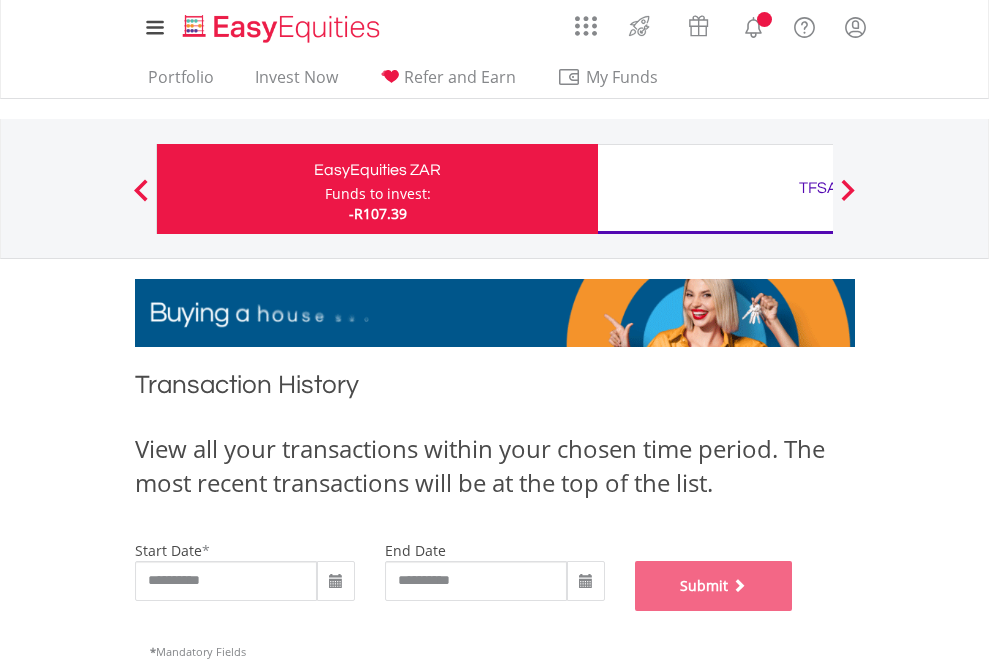 scroll, scrollTop: 811, scrollLeft: 0, axis: vertical 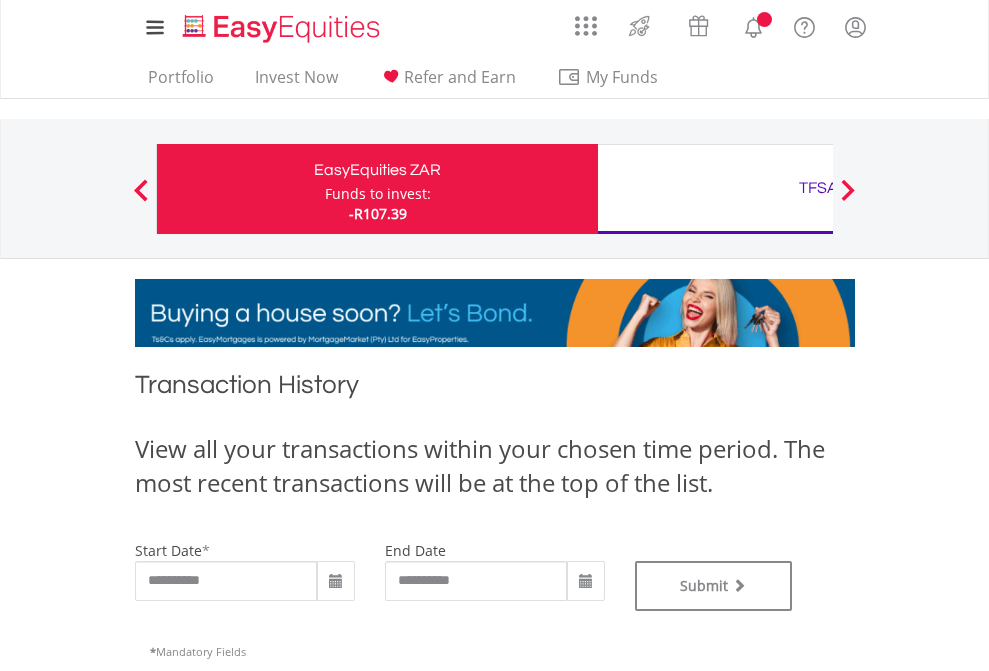 click on "TFSA" at bounding box center [818, 188] 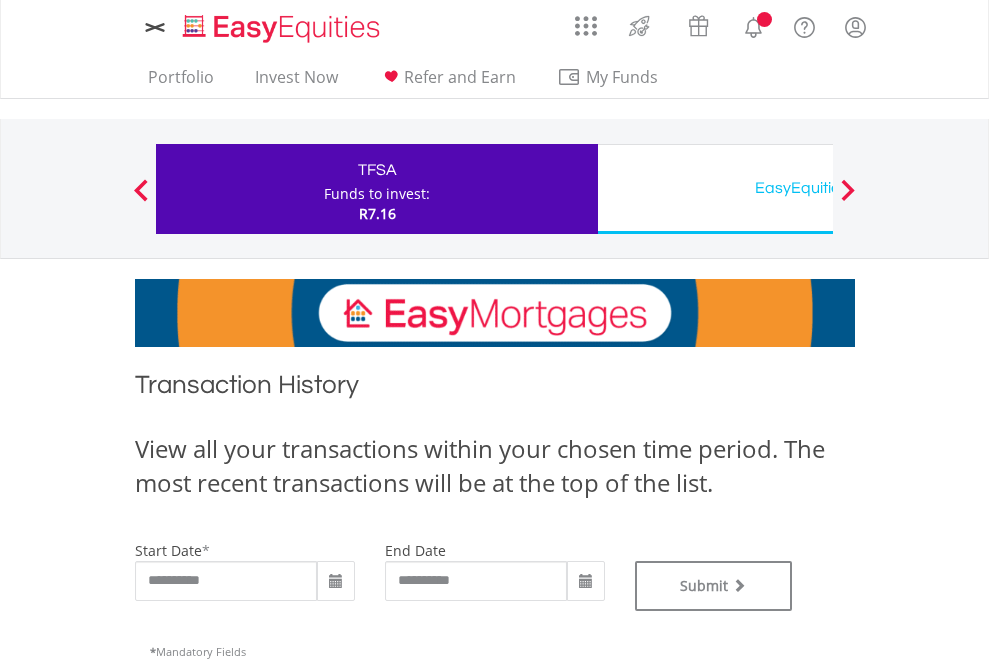scroll, scrollTop: 0, scrollLeft: 0, axis: both 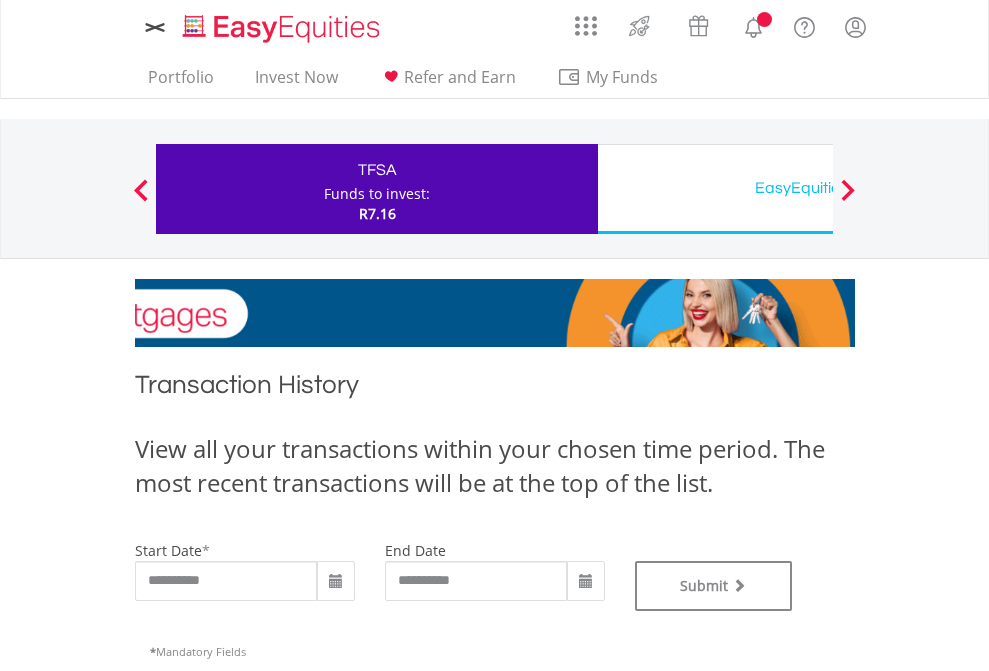 type on "**********" 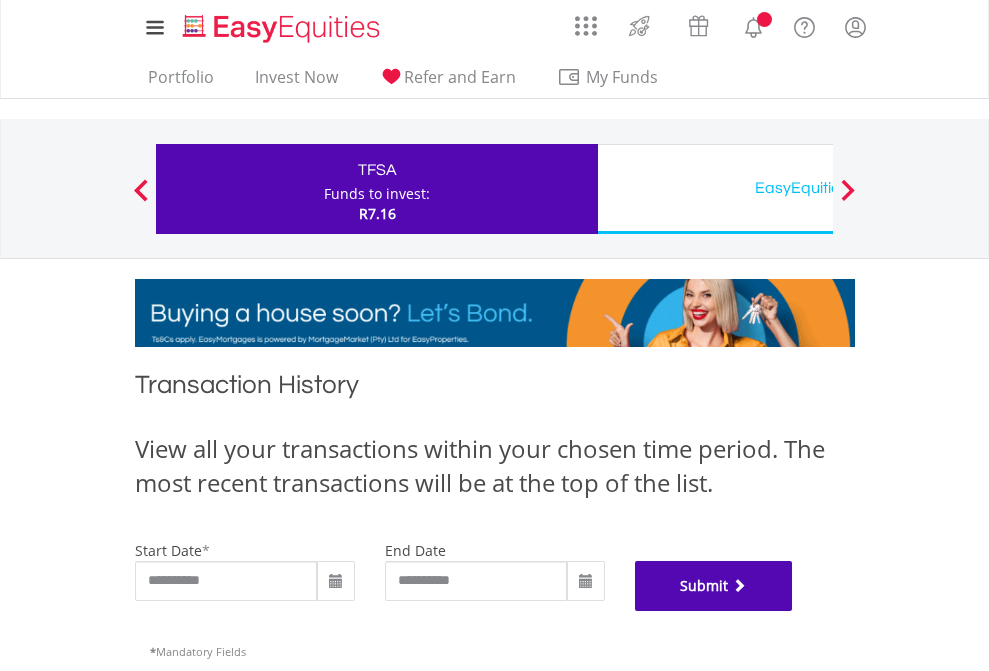 click on "Submit" at bounding box center [714, 586] 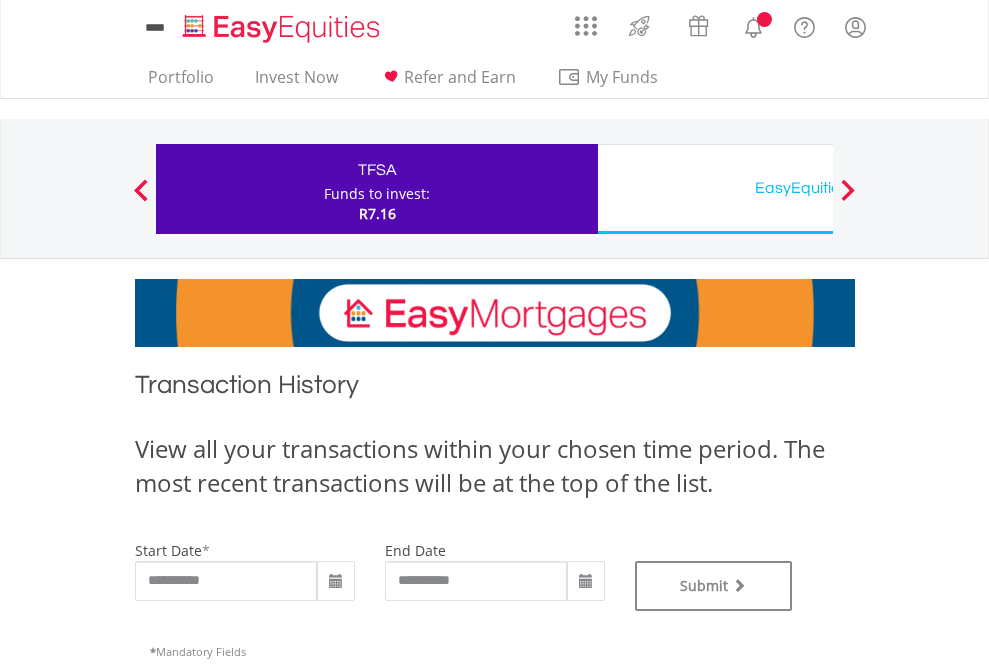 scroll, scrollTop: 0, scrollLeft: 0, axis: both 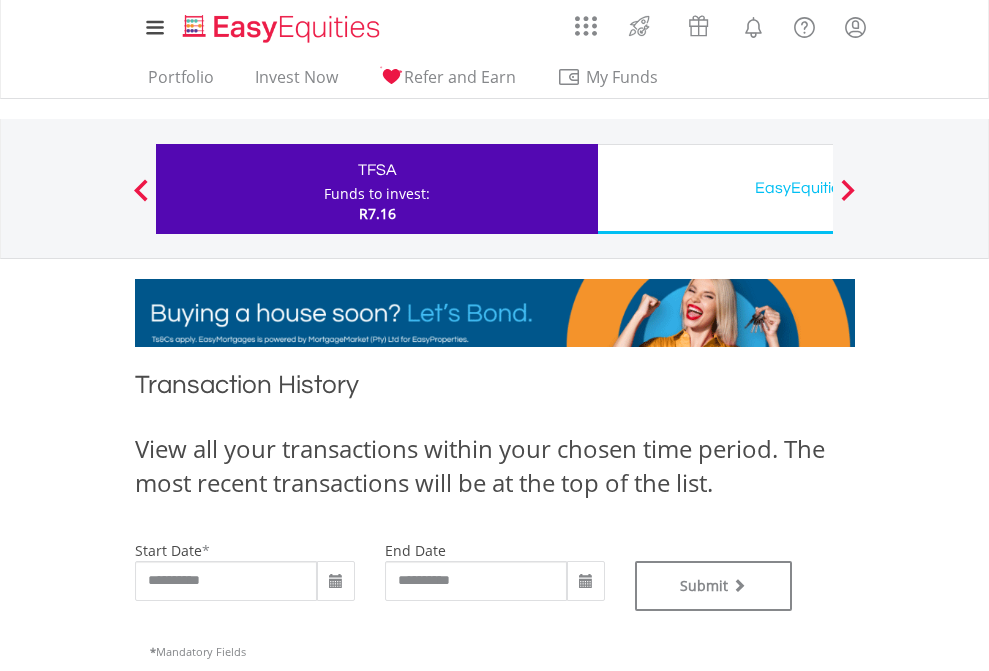 click on "EasyEquities USD" at bounding box center [818, 188] 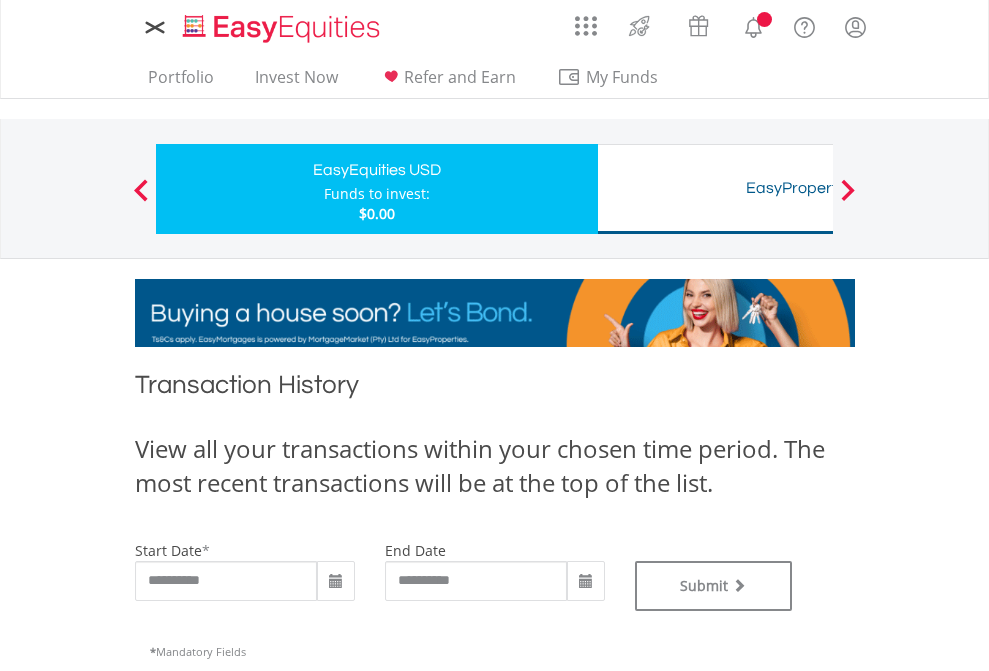 scroll, scrollTop: 0, scrollLeft: 0, axis: both 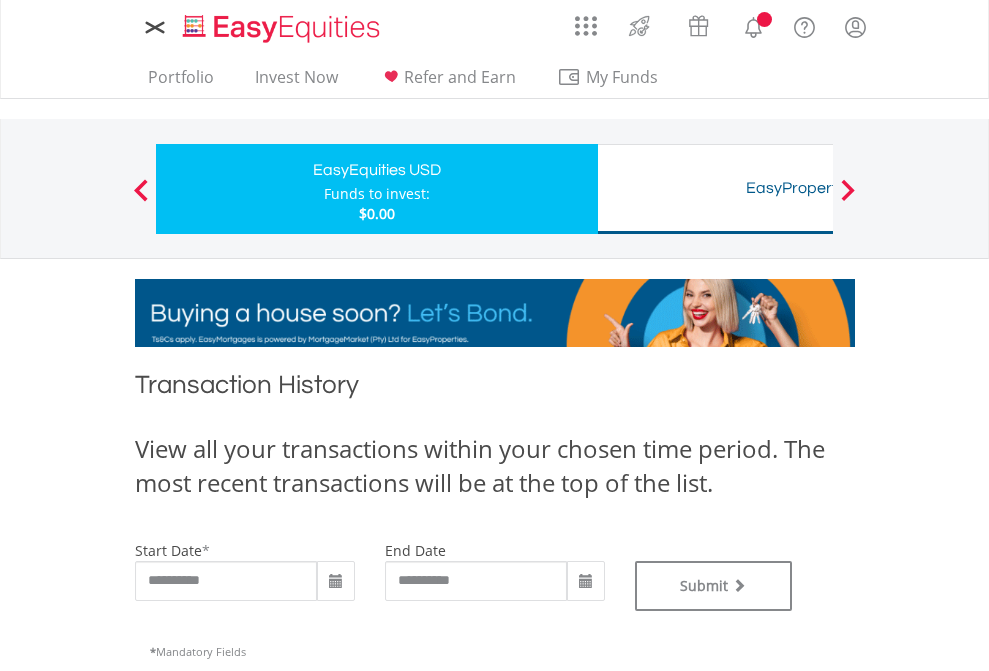 type on "**********" 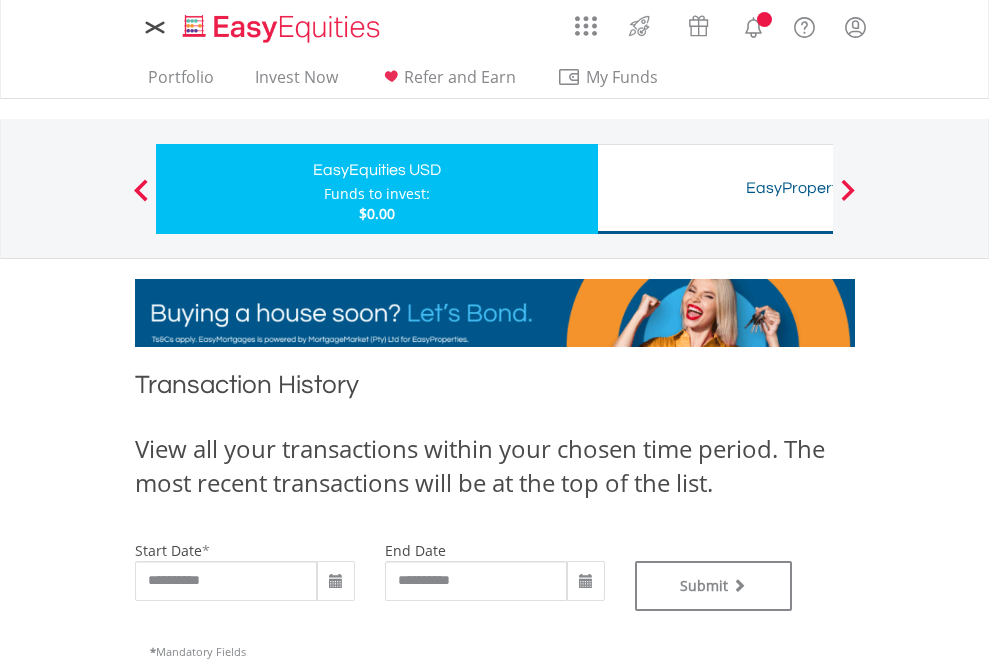 type on "**********" 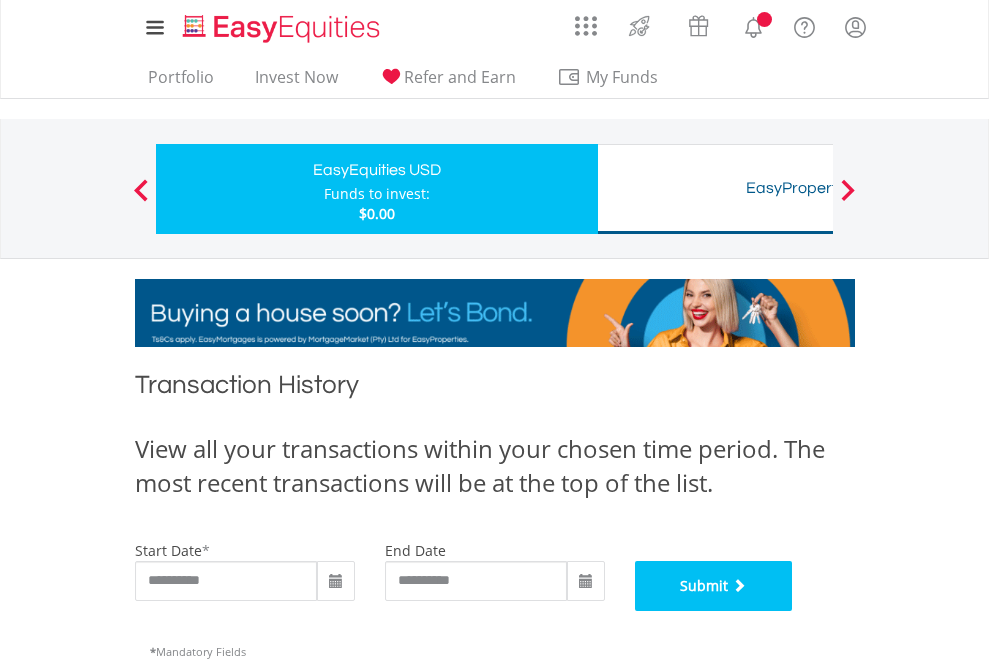 click on "Submit" at bounding box center (714, 586) 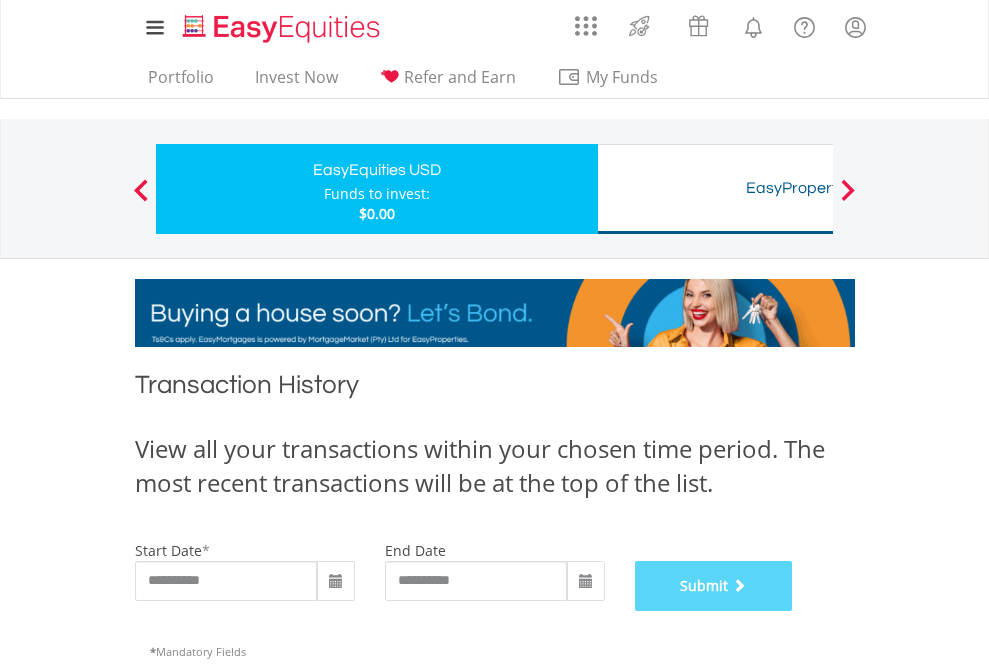 scroll, scrollTop: 811, scrollLeft: 0, axis: vertical 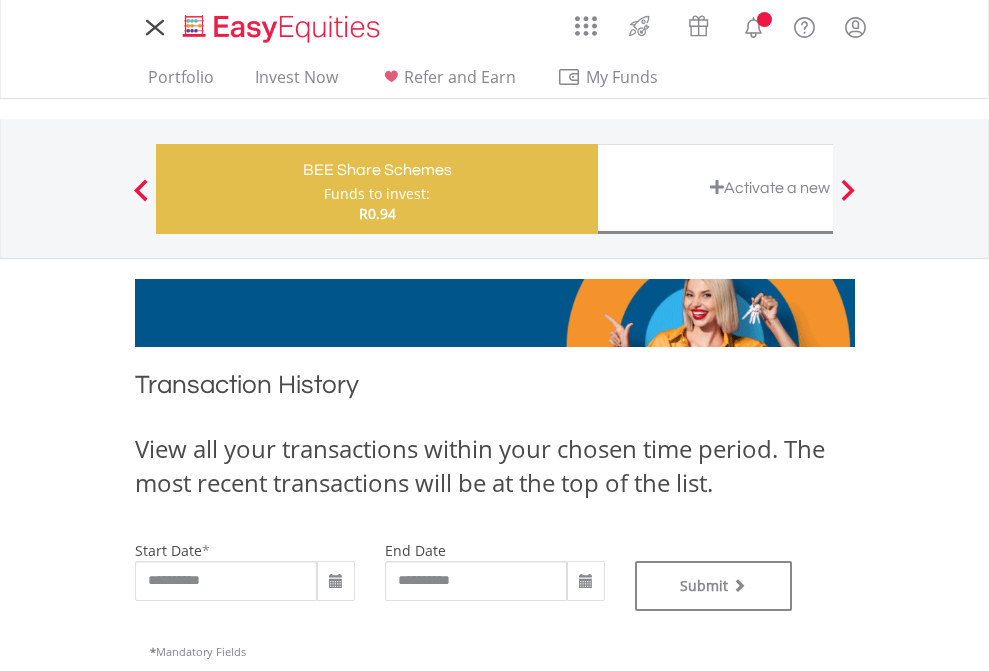type on "**********" 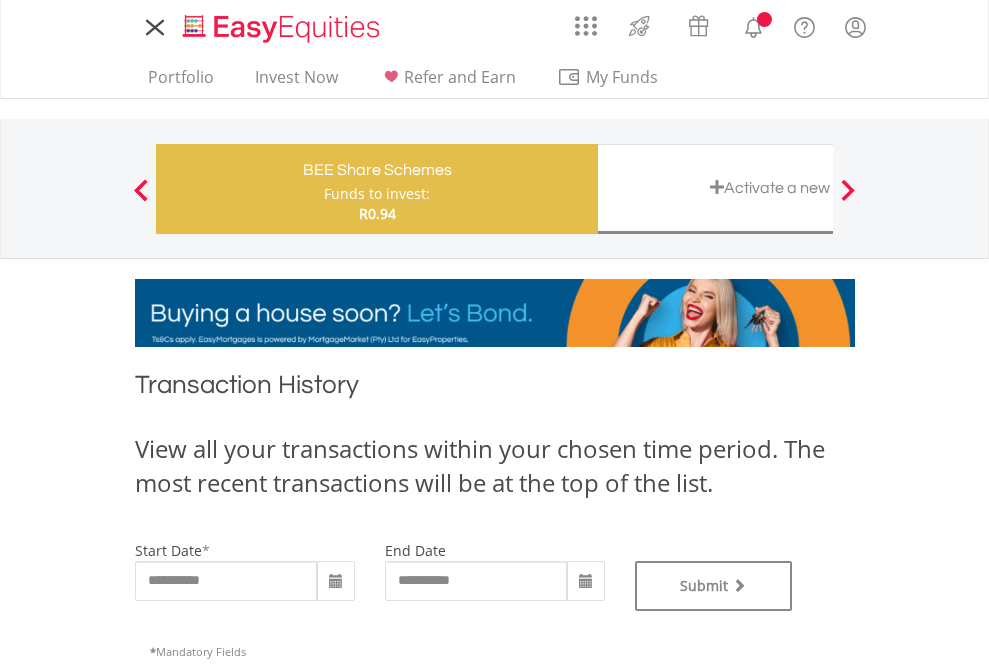 type on "**********" 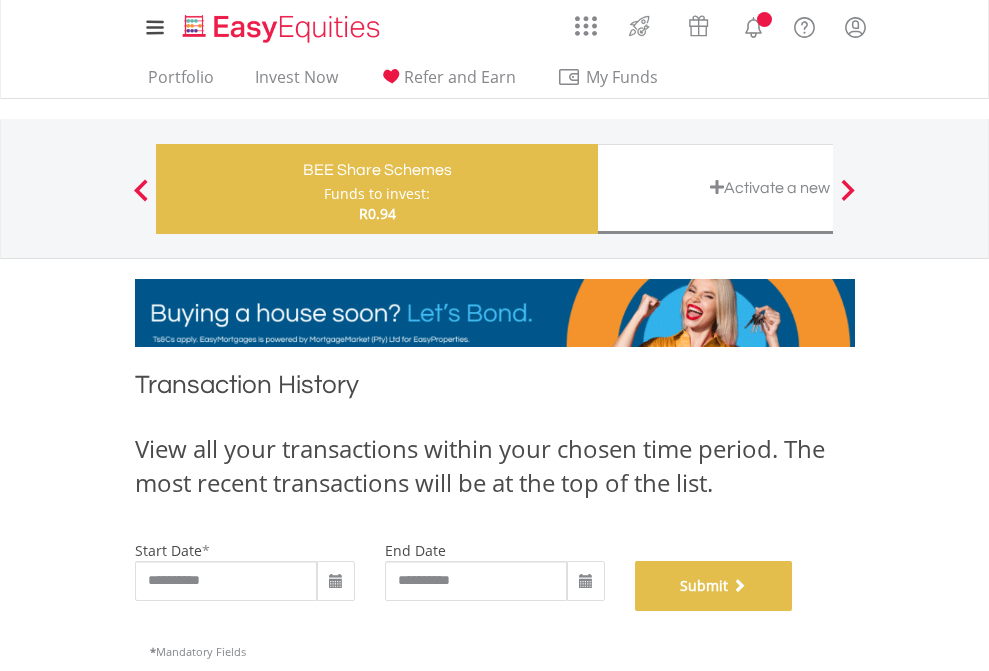 click on "Submit" at bounding box center [714, 586] 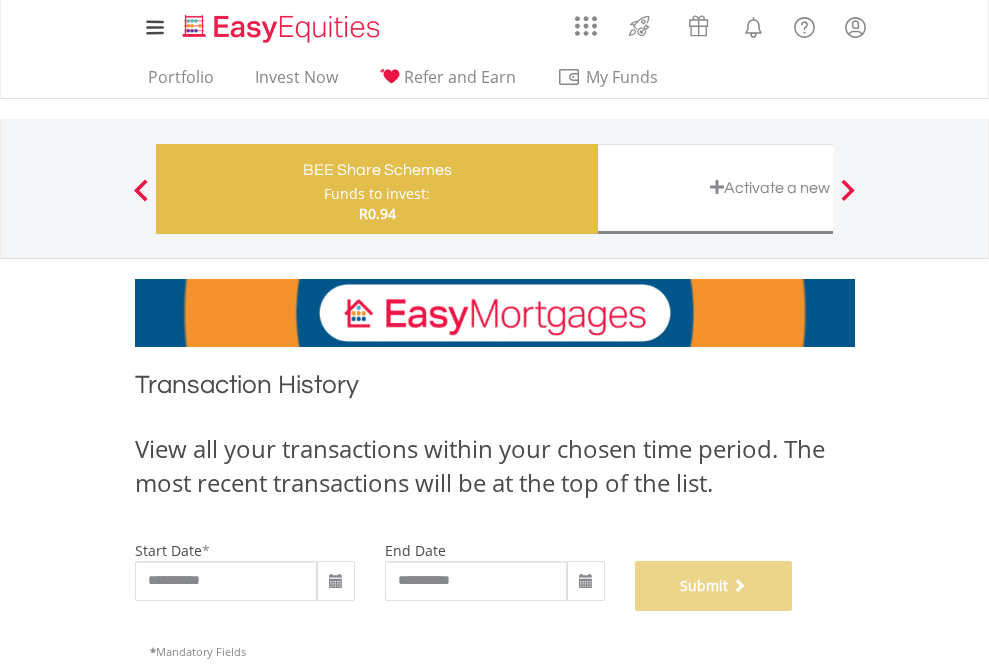 scroll, scrollTop: 811, scrollLeft: 0, axis: vertical 